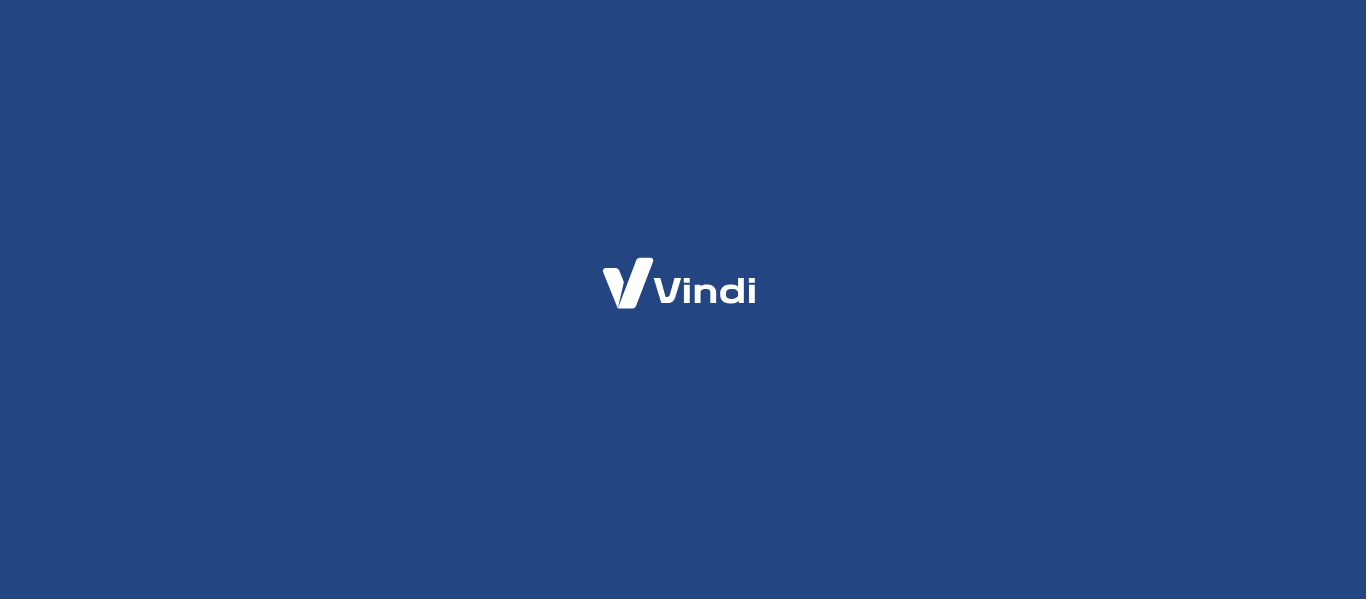scroll, scrollTop: 0, scrollLeft: 0, axis: both 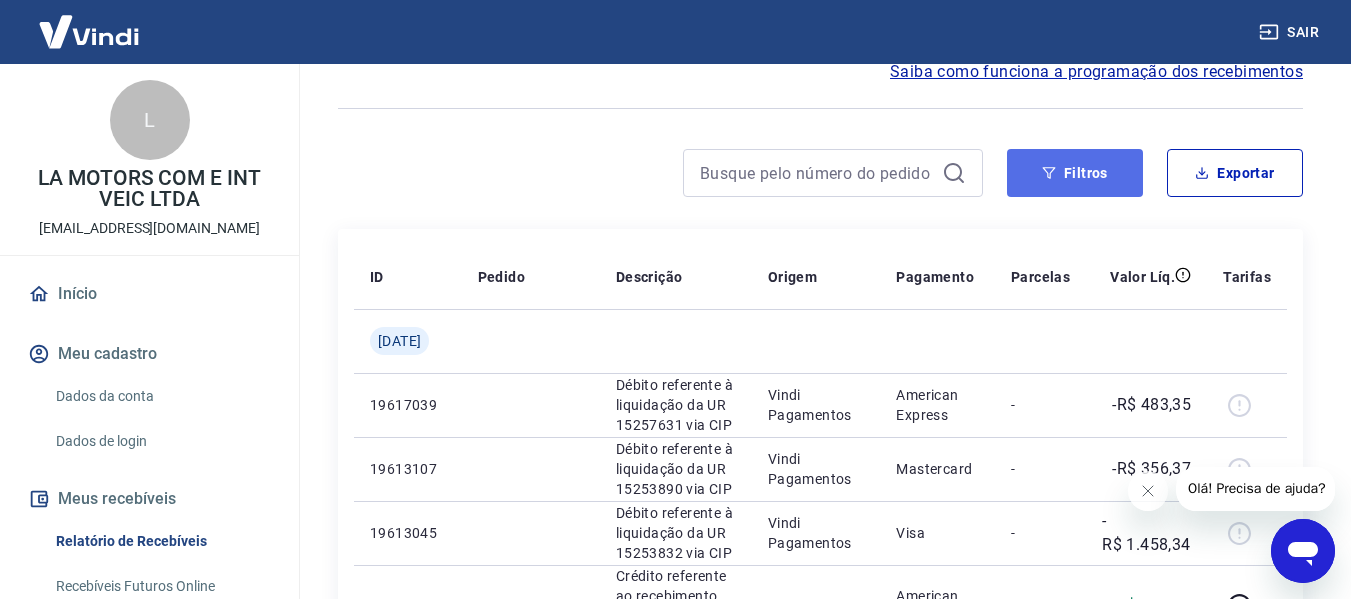 click on "Filtros" at bounding box center [1075, 173] 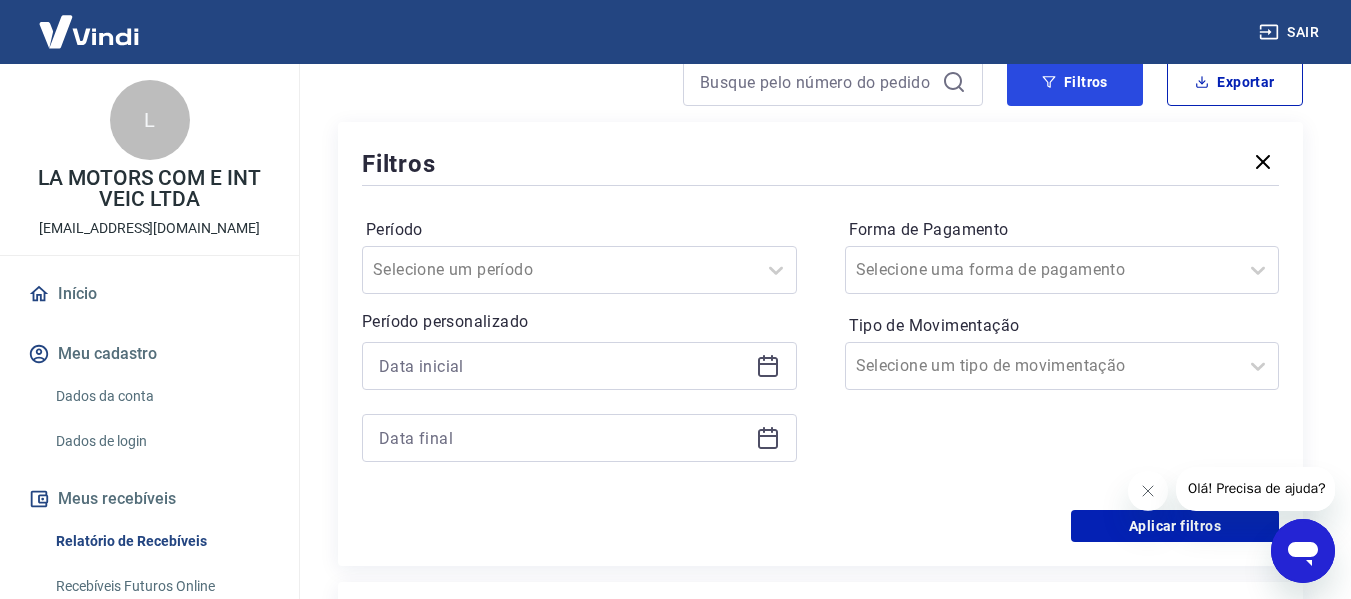 scroll, scrollTop: 300, scrollLeft: 0, axis: vertical 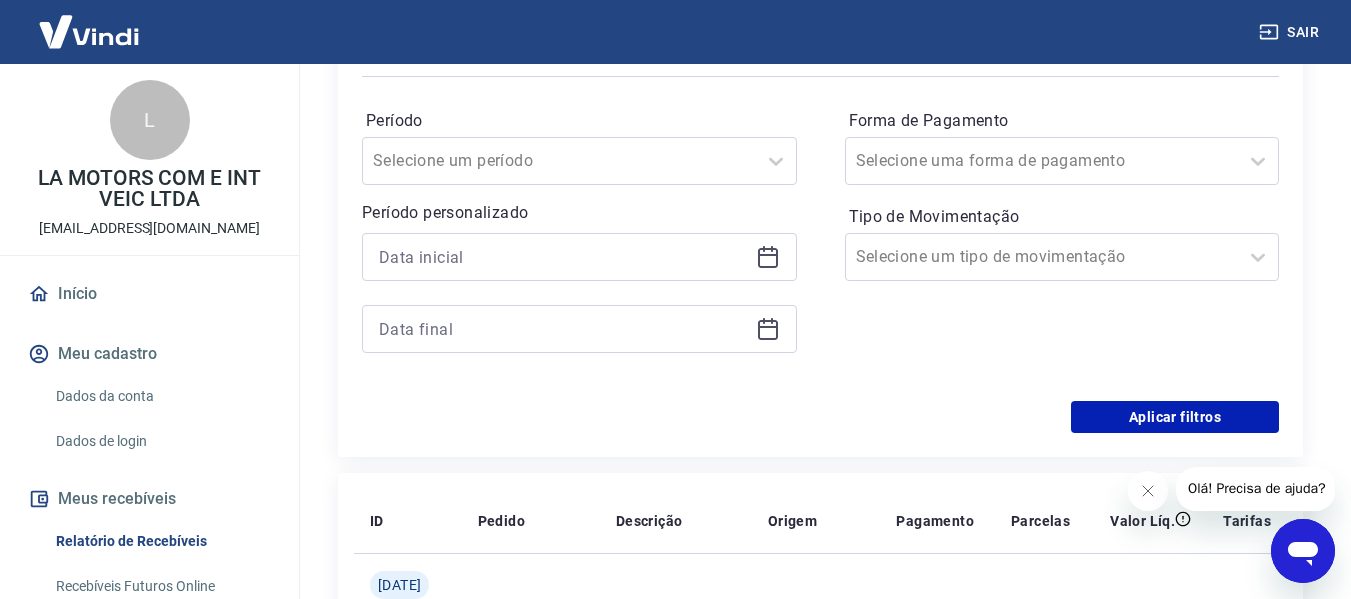 click 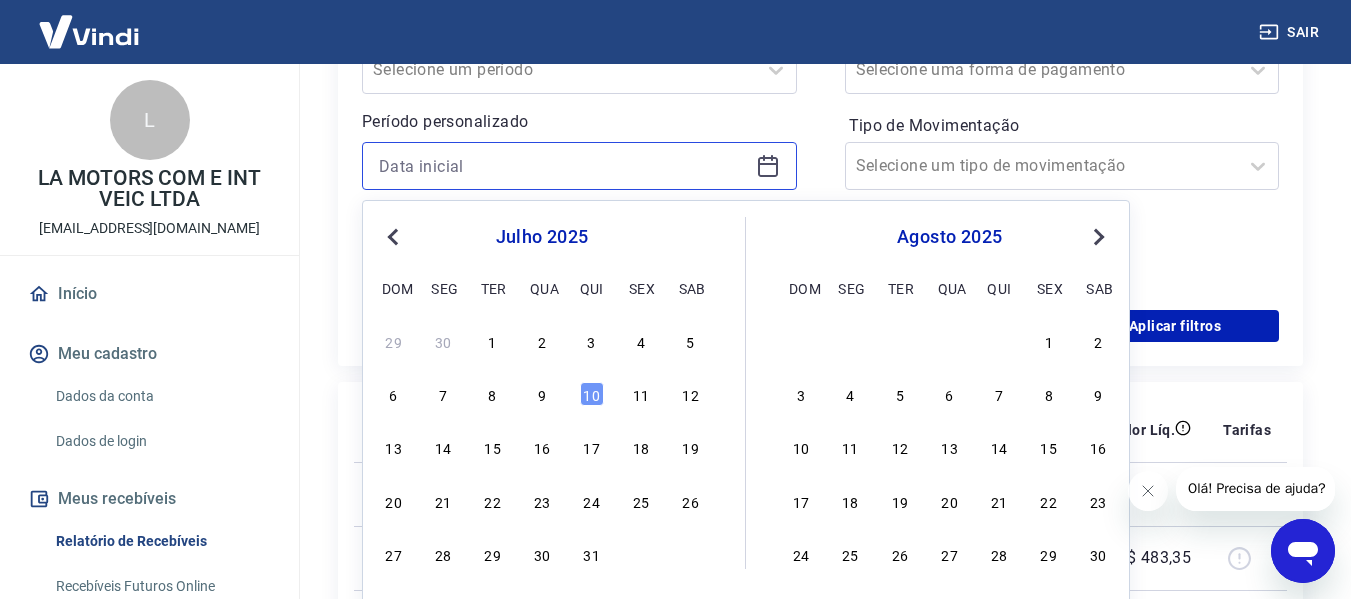 scroll, scrollTop: 500, scrollLeft: 0, axis: vertical 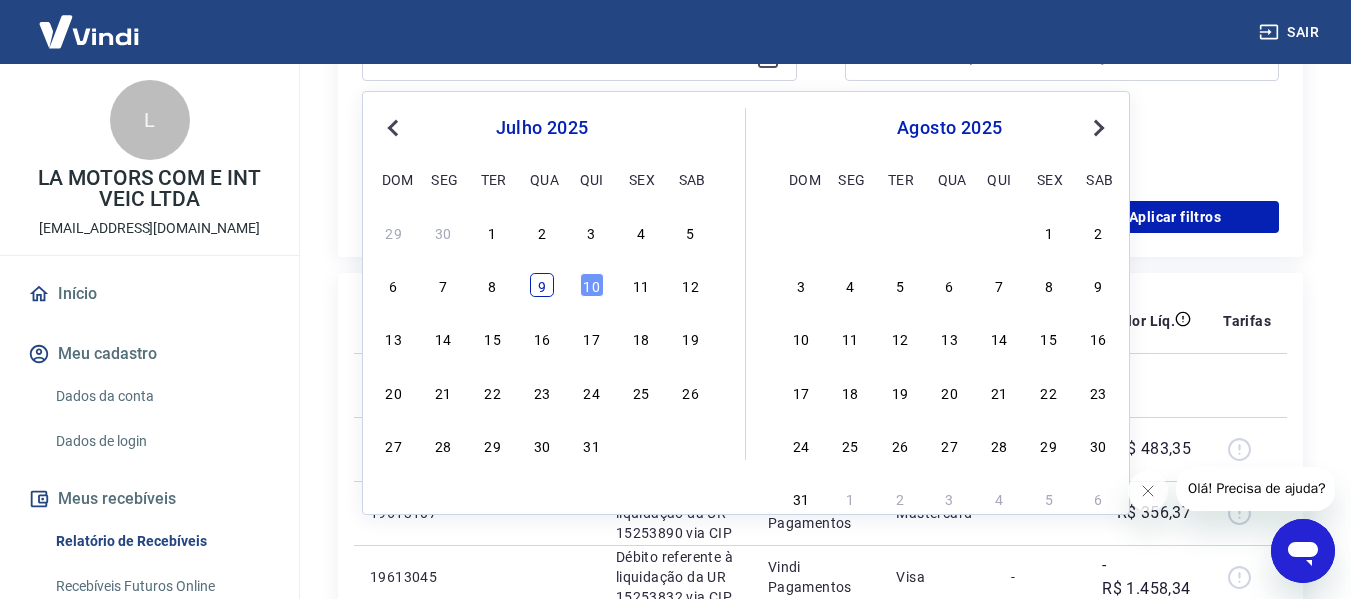 click on "9" at bounding box center [542, 285] 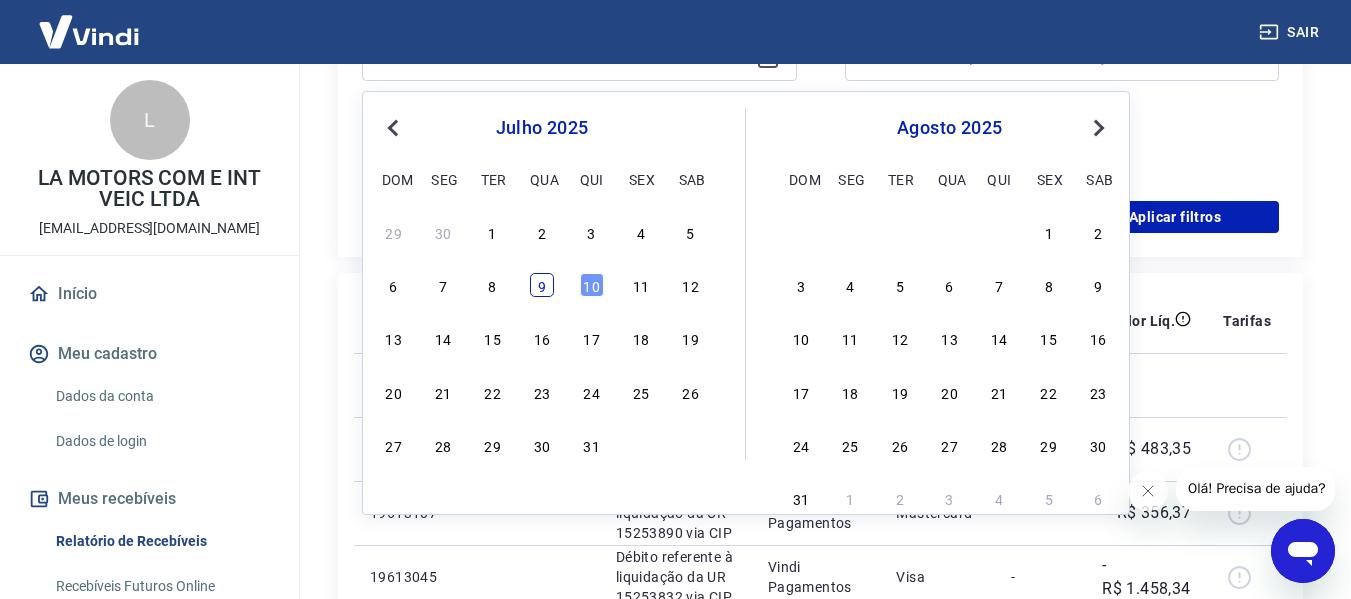 click on "ID Pedido Descrição Origem Pagamento Parcelas Valor Líq. Tarifas [DATE] 19617039 Débito referente à liquidação da UR 15257631 via CIP Vindi Pagamentos American Express - -R$ 483,35 19613107 Débito referente à liquidação da UR 15253890 via CIP Vindi Pagamentos Mastercard - -R$ 356,37 19613045 Débito referente à liquidação da UR 15253832 via CIP Vindi Pagamentos Visa - -R$ 1.458,34 213207190 174957553705 Crédito referente ao recebimento da transação 213207190 Intermediador American Express 1/2 R$ 483,35 204152440 174439584993 Crédito referente ao recebimento da transação 204152440 Intermediador Visa 3/6 R$ 97,10 204140512 174439105942 Crédito referente ao recebimento da transação 204140512 Intermediador Mastercard 3/6 R$ 178,23 204100669 174437187923 Crédito referente ao recebimento da transação 204100669 Intermediador Visa 3/10 R$ 117,76 199336827 174170657626-2 Crédito referente ao recebimento da transação 199336827 Intermediador Visa 4/10 R$ 482,66 194779095 Visa -" at bounding box center [820, 1176] 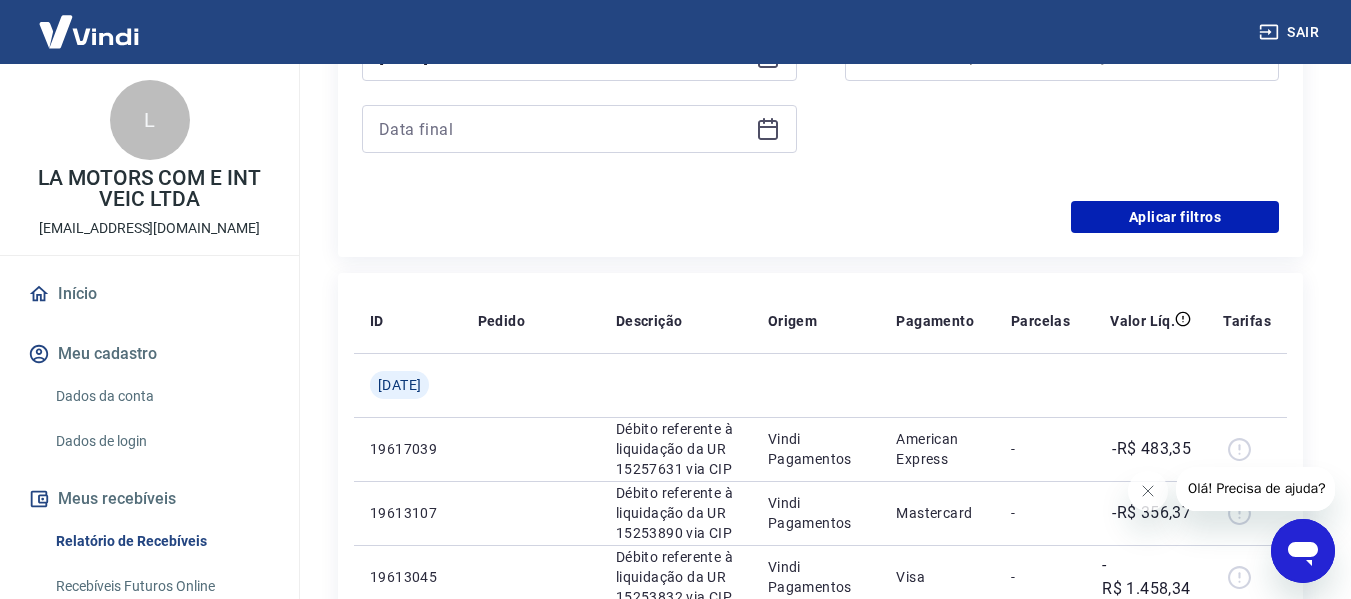 type on "[DATE]" 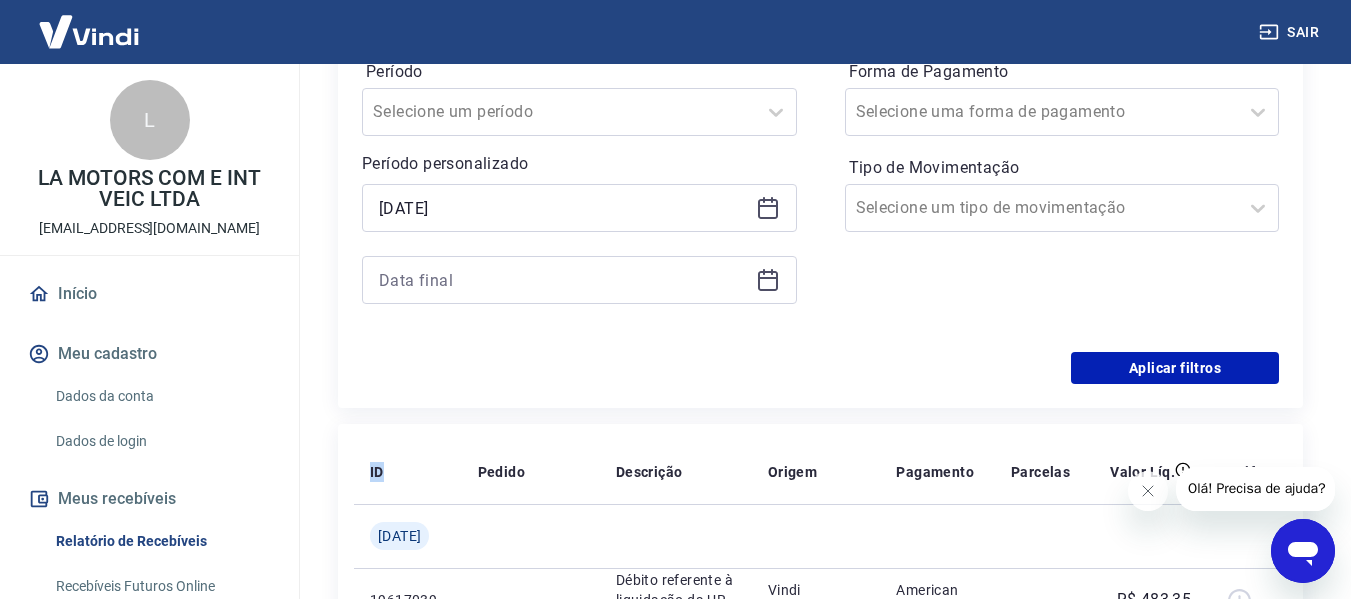 scroll, scrollTop: 200, scrollLeft: 0, axis: vertical 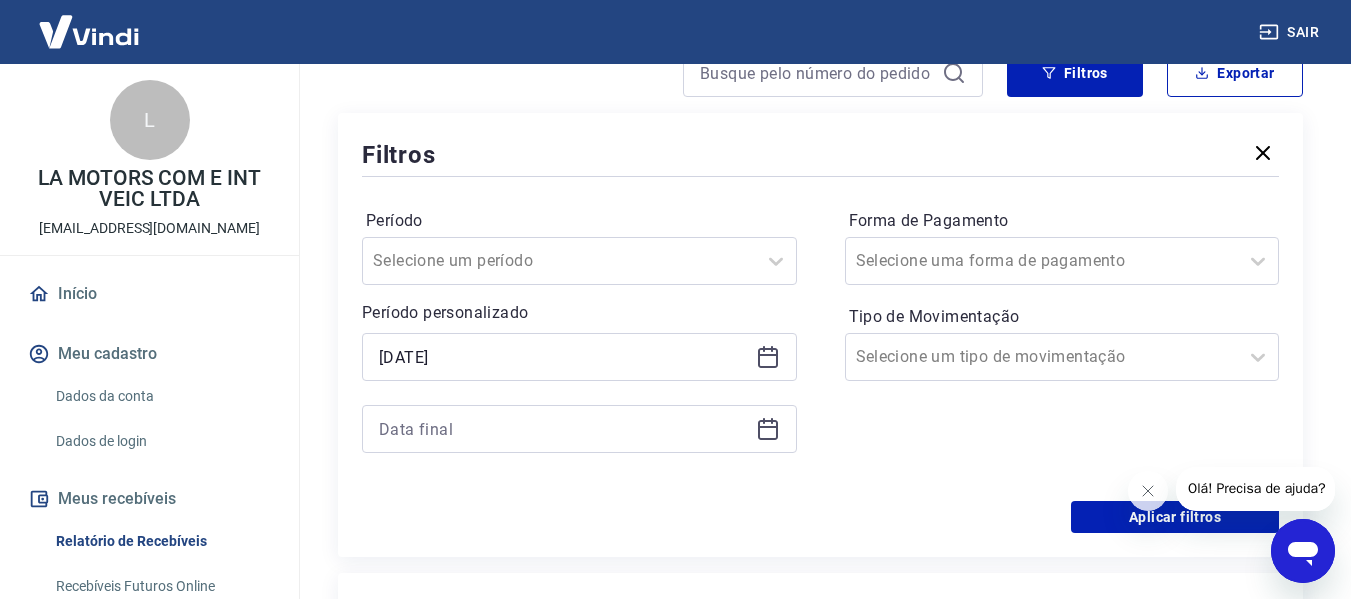 click 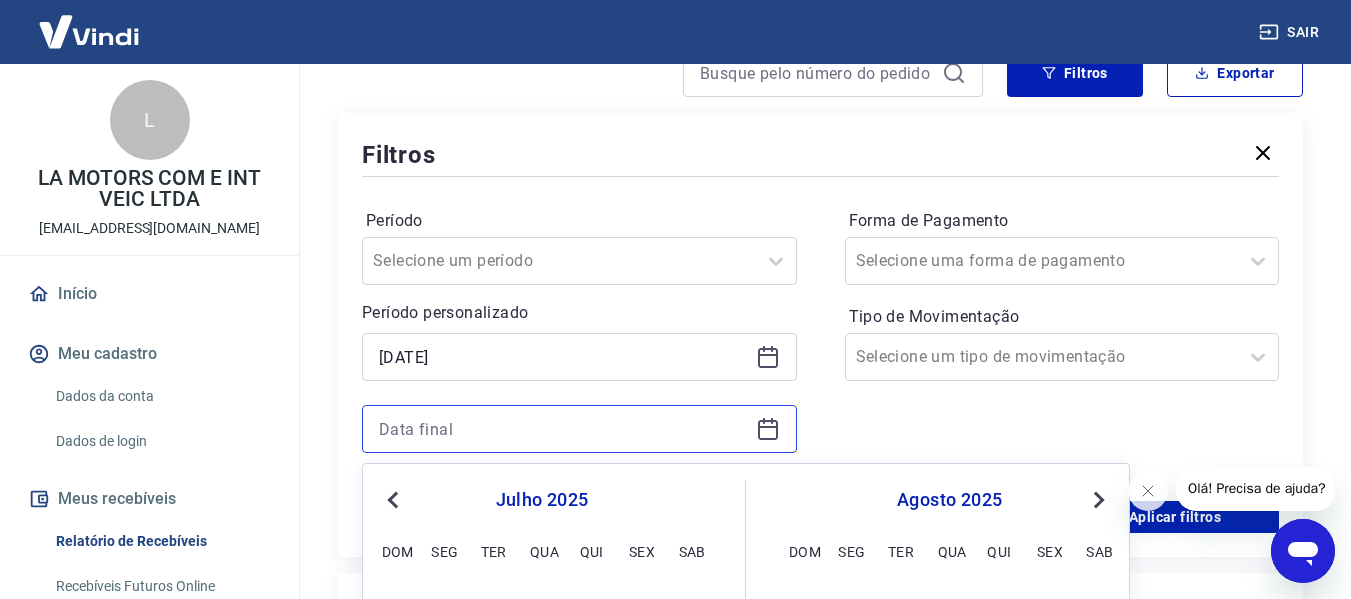 scroll, scrollTop: 500, scrollLeft: 0, axis: vertical 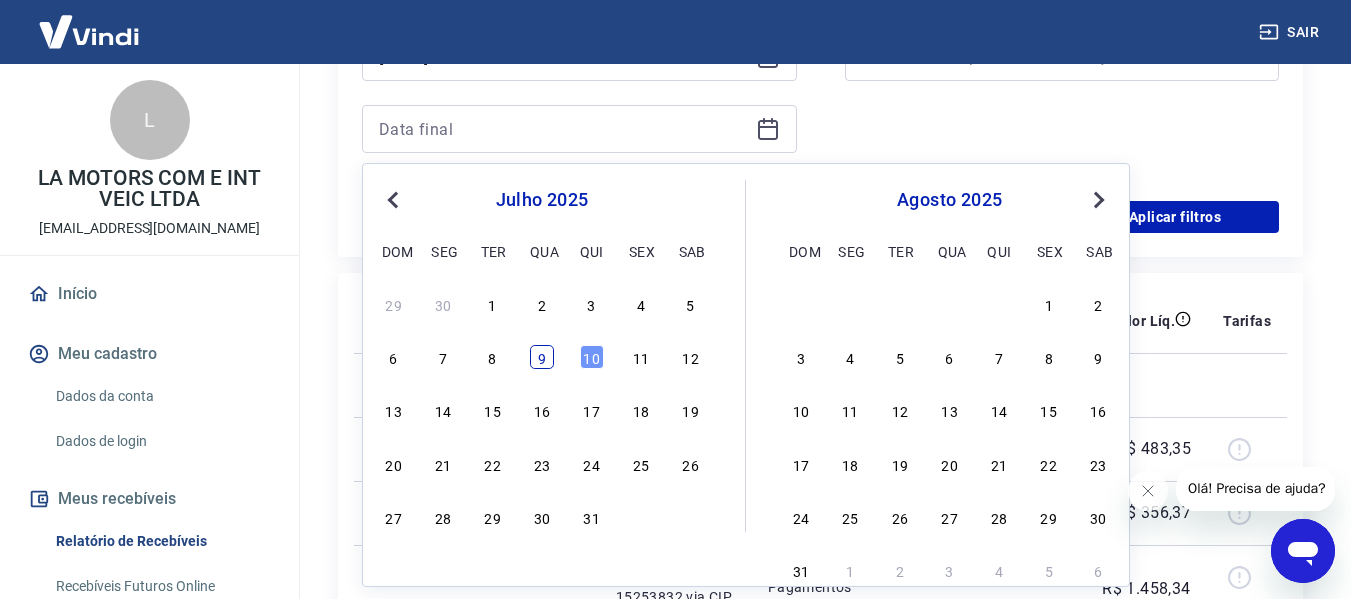 click on "9" at bounding box center (542, 357) 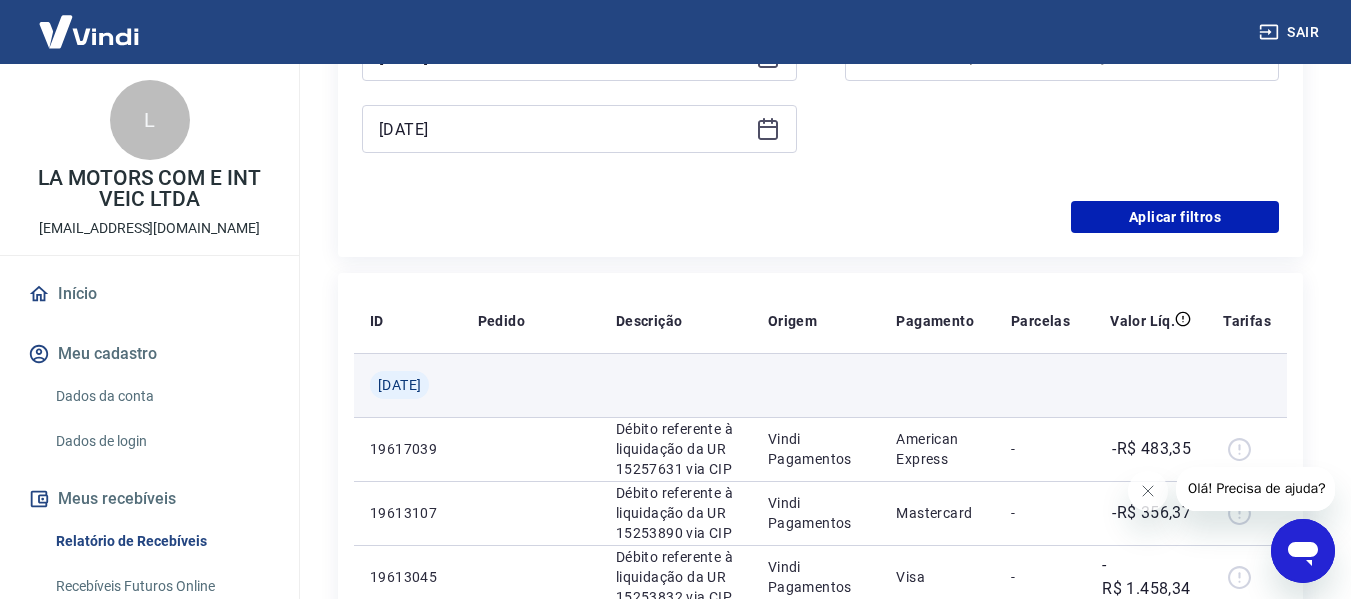type on "[DATE]" 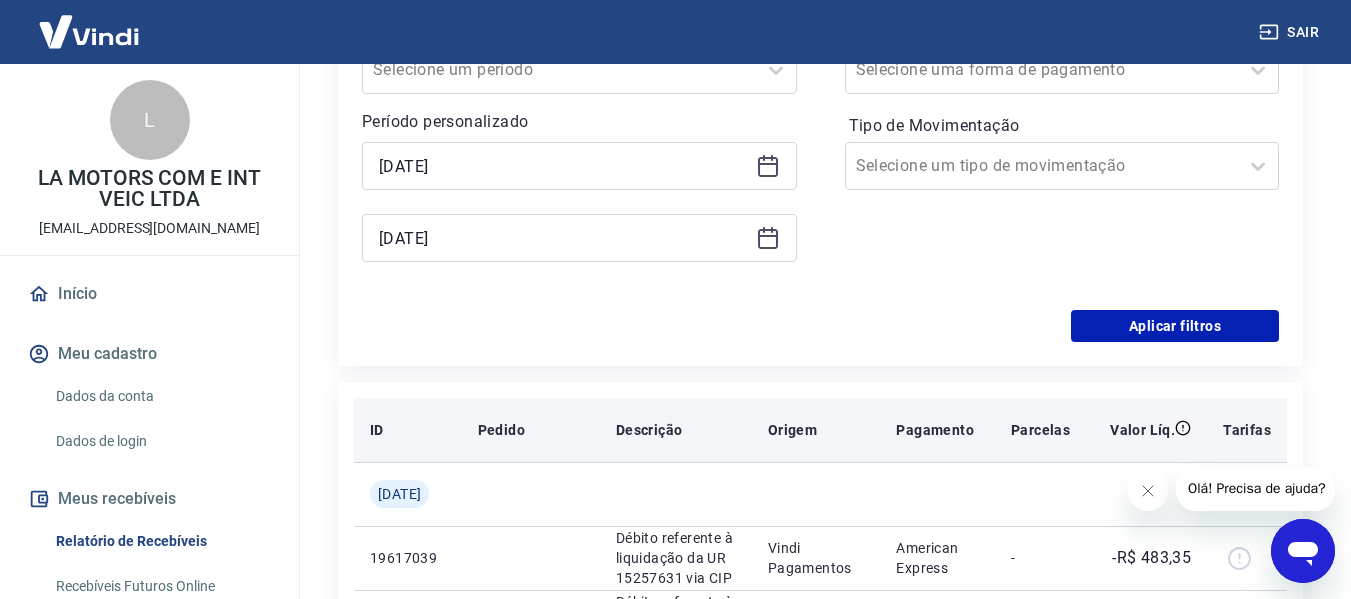 scroll, scrollTop: 500, scrollLeft: 0, axis: vertical 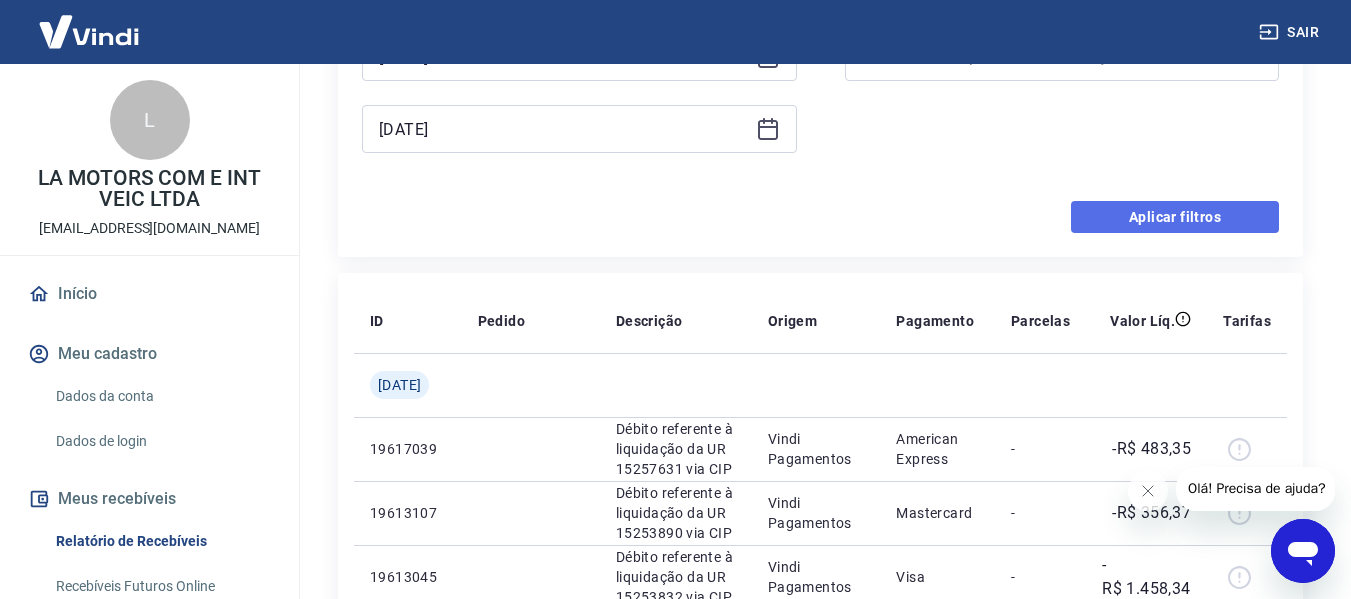 click on "Aplicar filtros" at bounding box center (1175, 217) 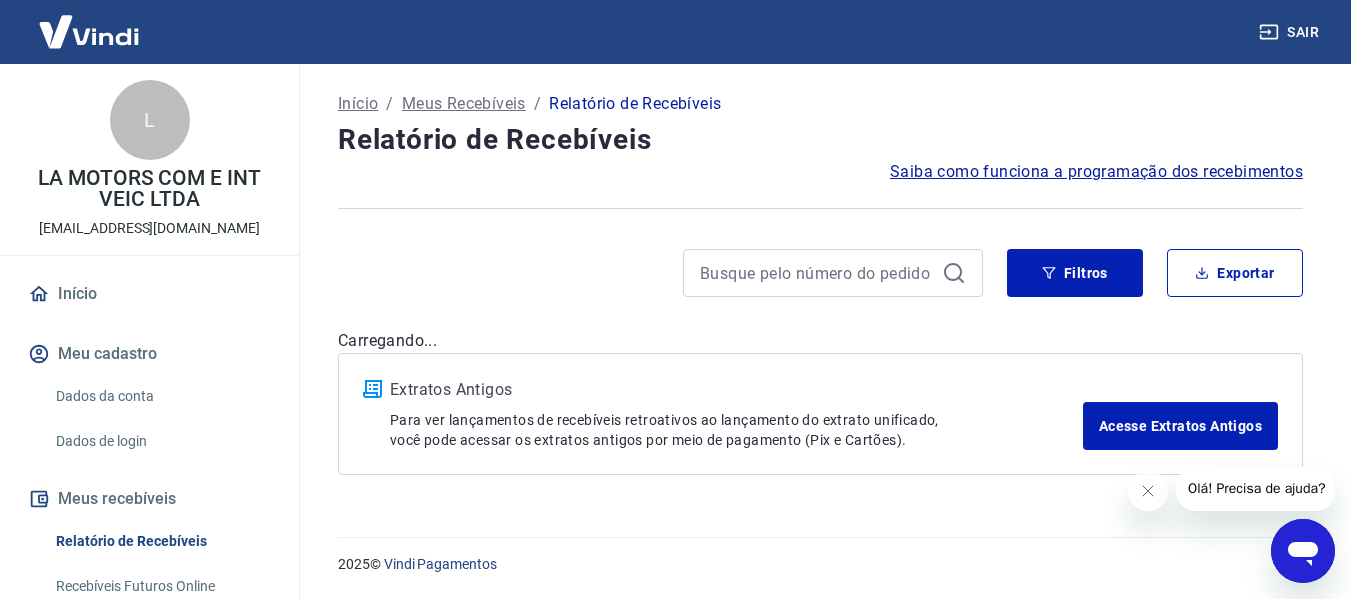 scroll, scrollTop: 0, scrollLeft: 0, axis: both 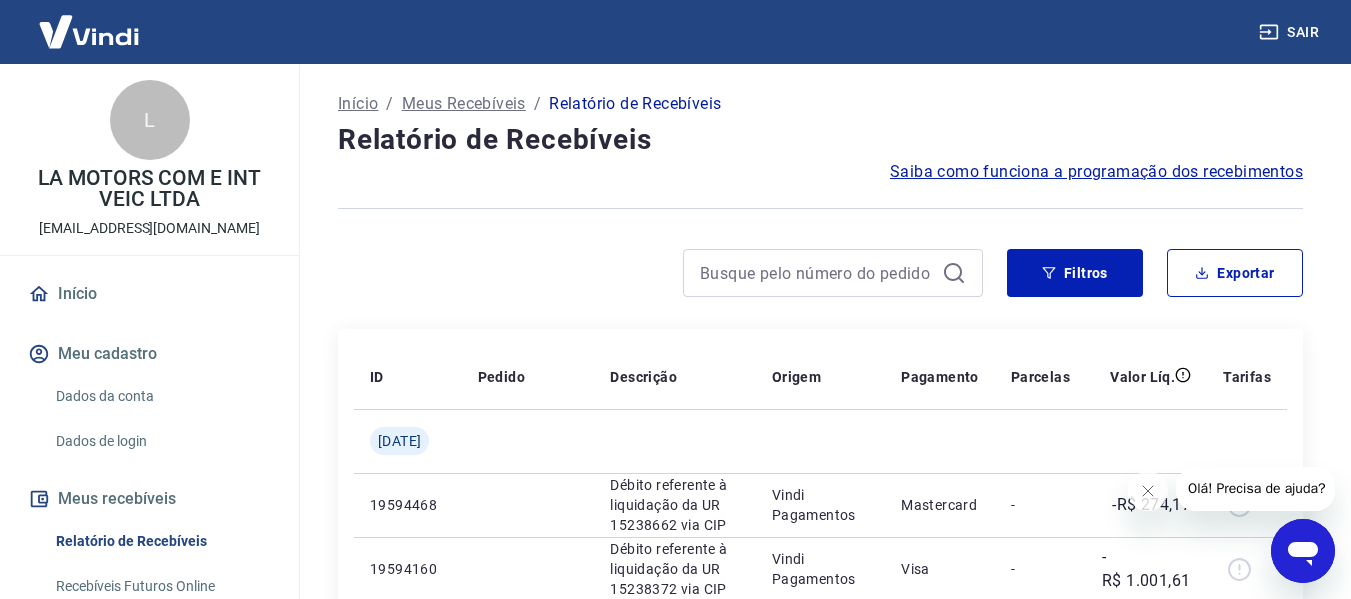 click at bounding box center (1231, 489) 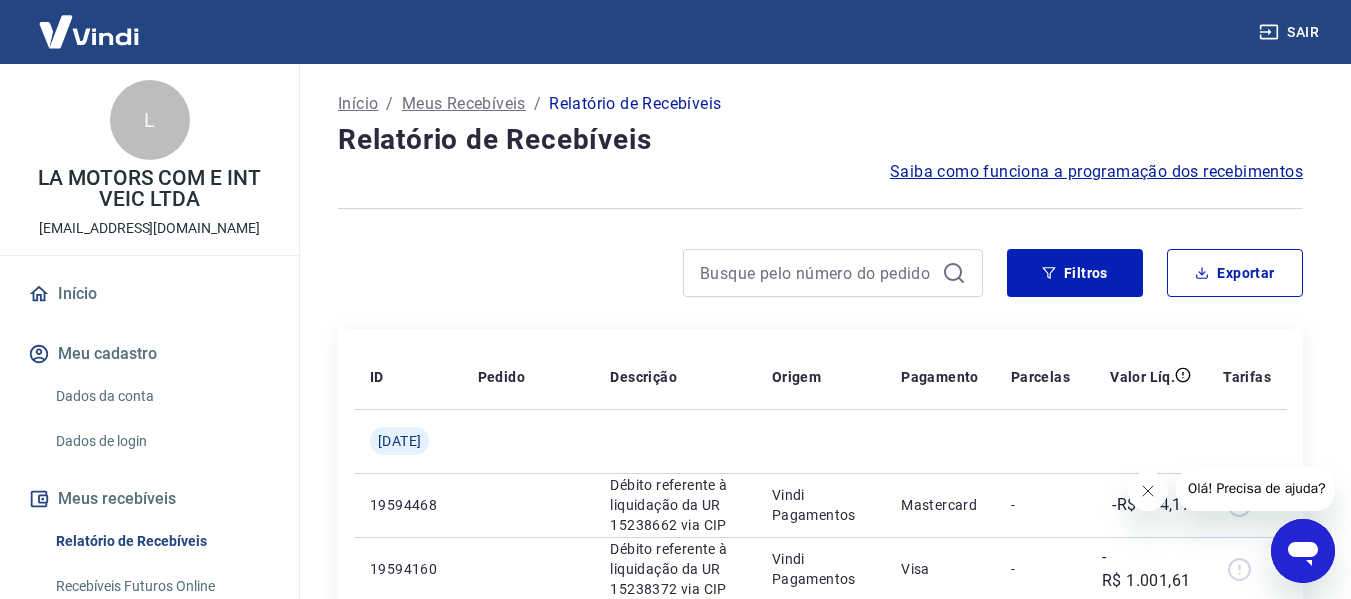 click 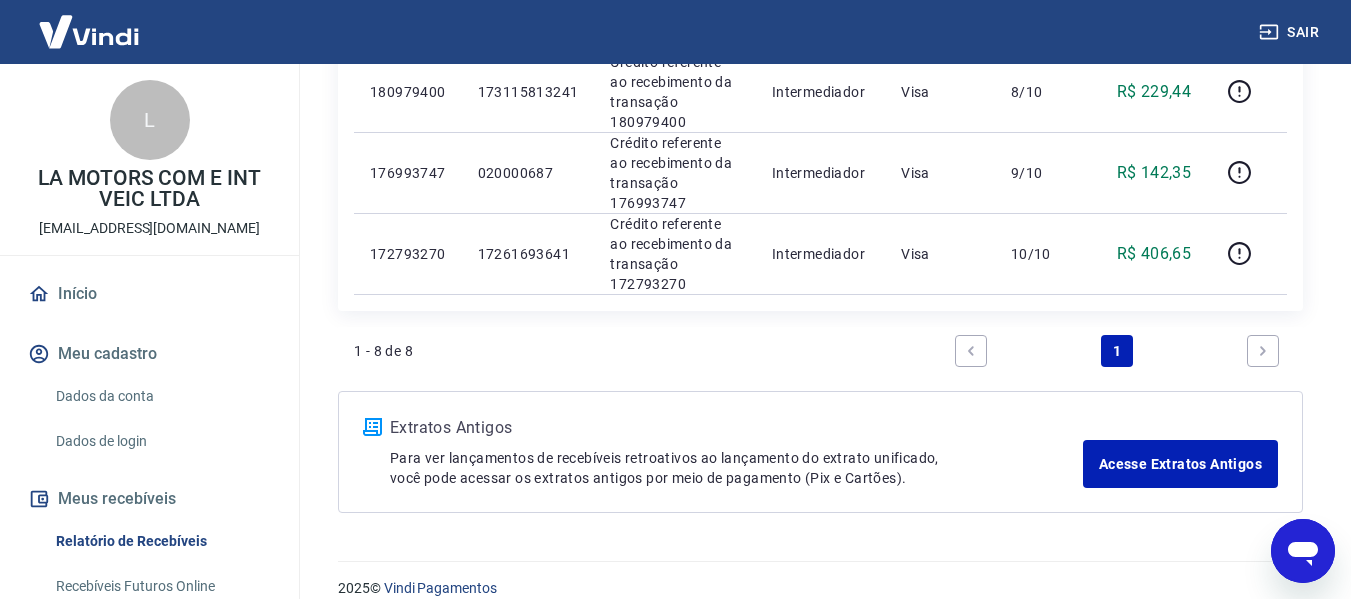 scroll, scrollTop: 800, scrollLeft: 0, axis: vertical 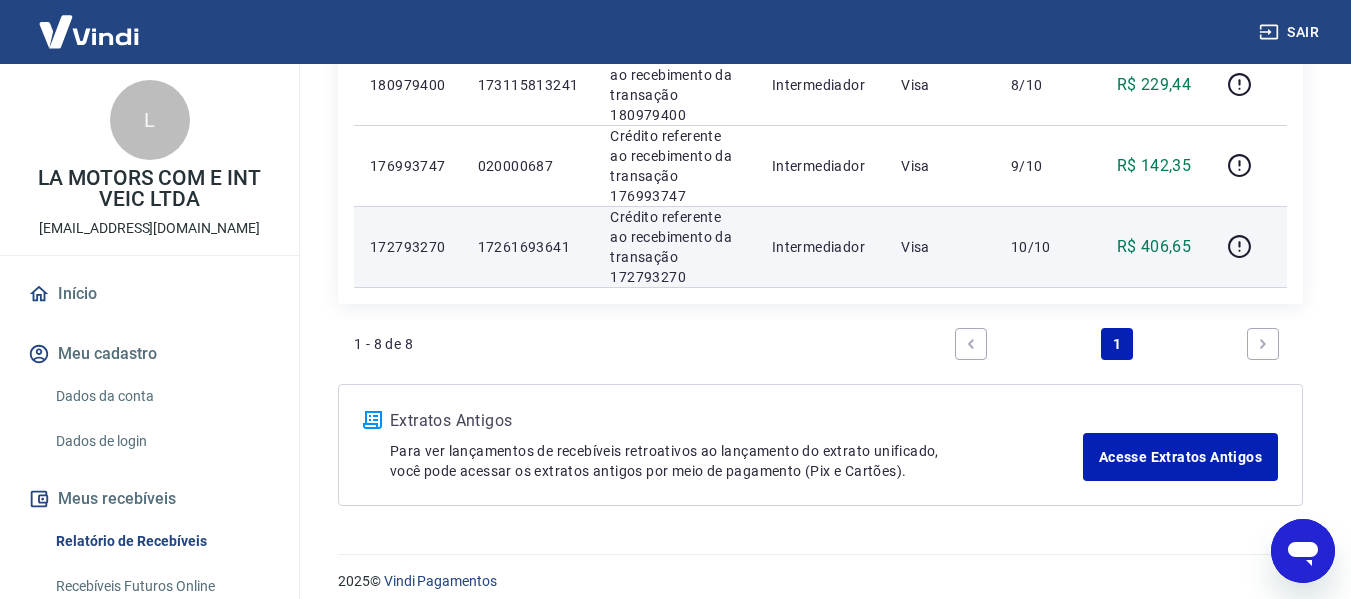 click on "17261693641" at bounding box center [528, 247] 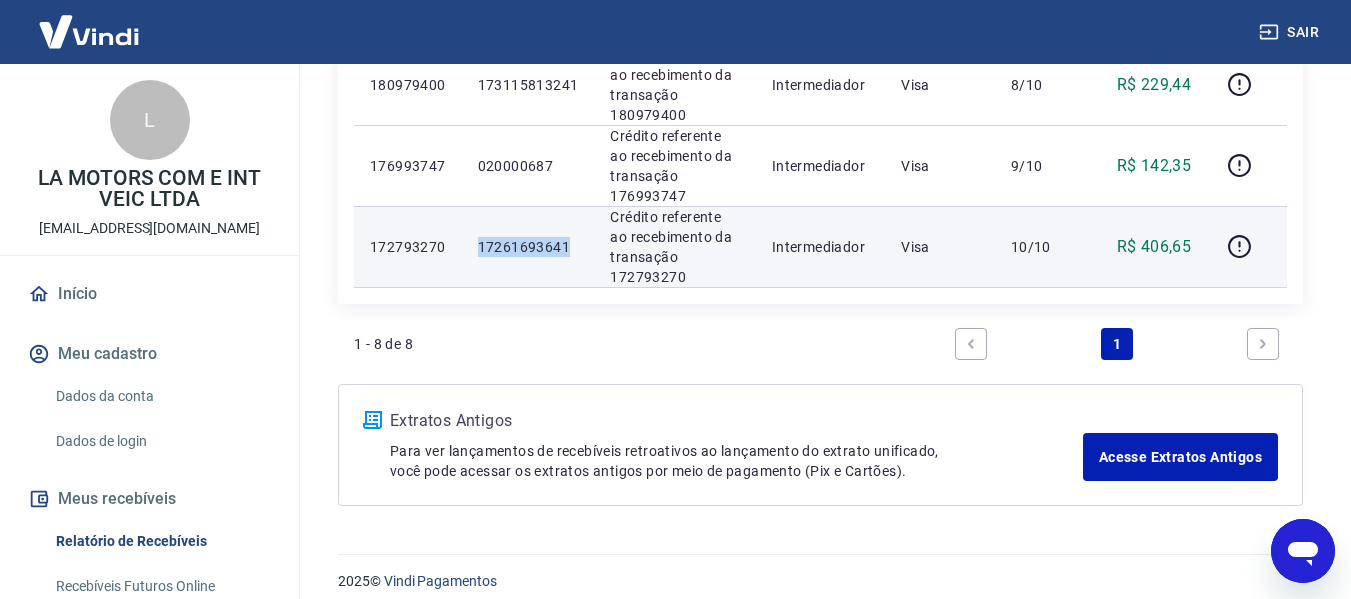 click on "17261693641" at bounding box center (528, 247) 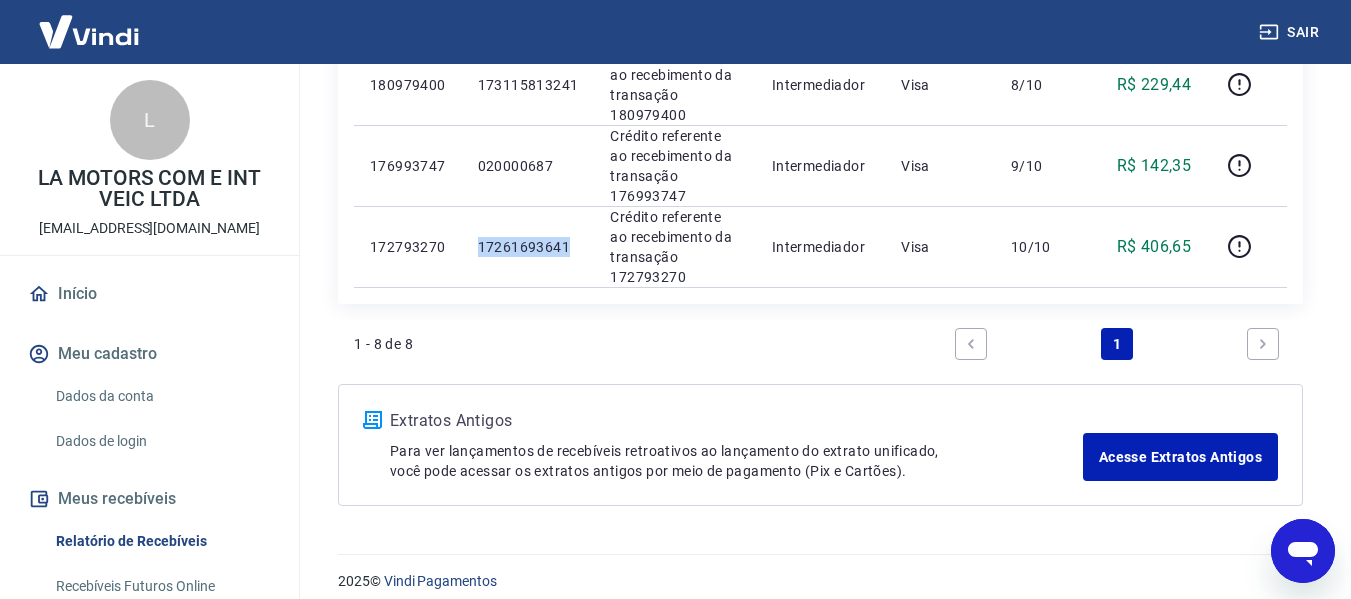 copy on "17261693641" 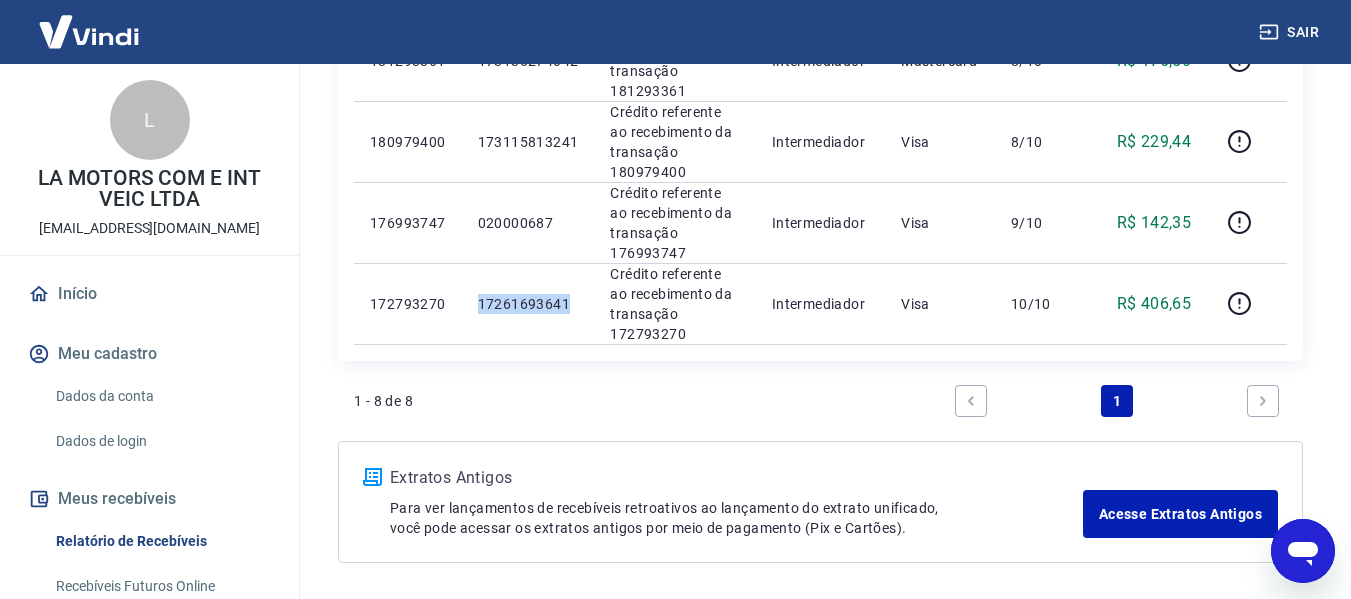 scroll, scrollTop: 700, scrollLeft: 0, axis: vertical 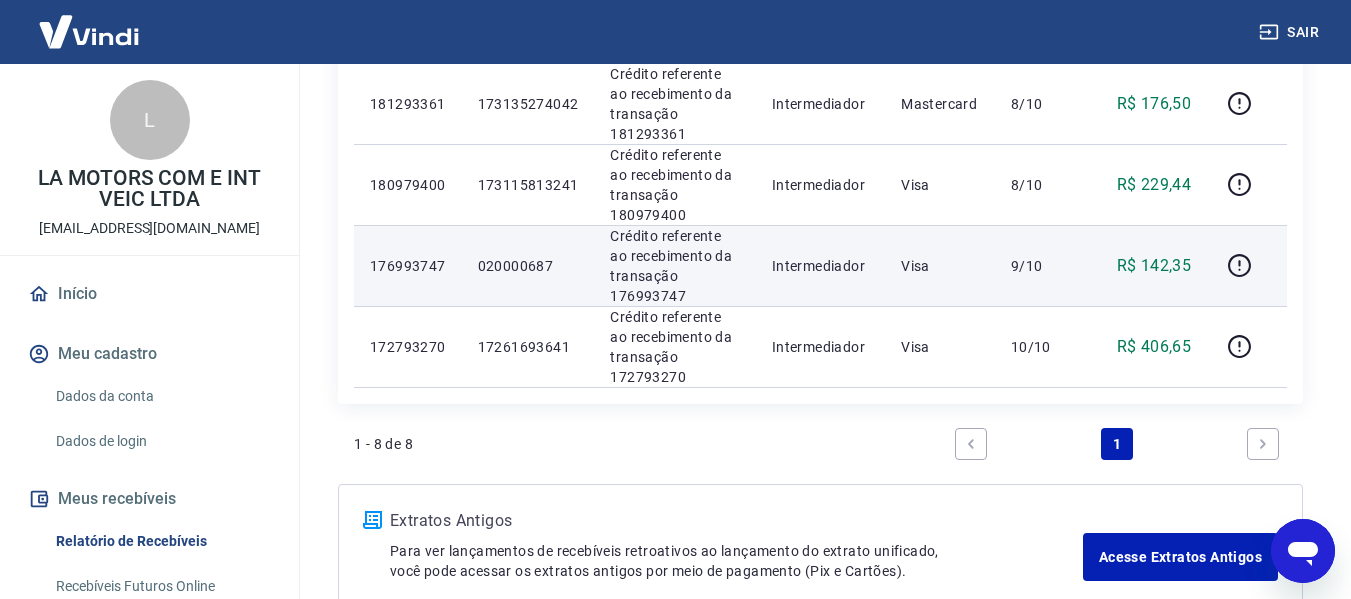 click on "020000687" at bounding box center [528, 265] 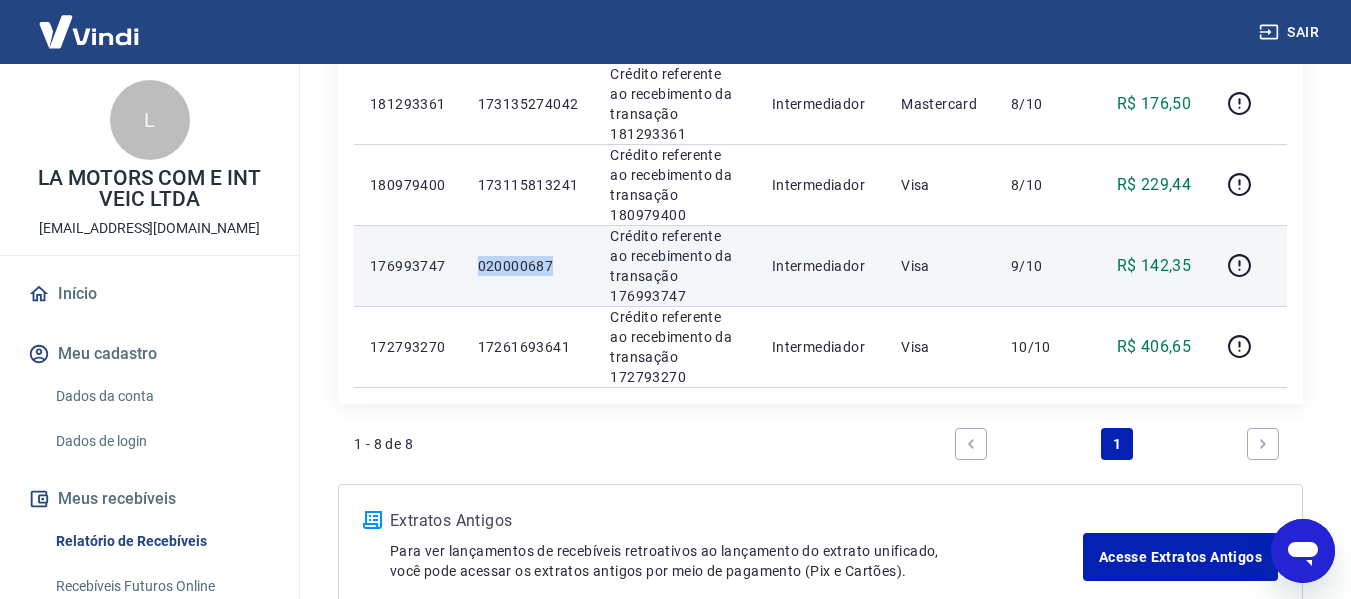 click on "020000687" at bounding box center [528, 266] 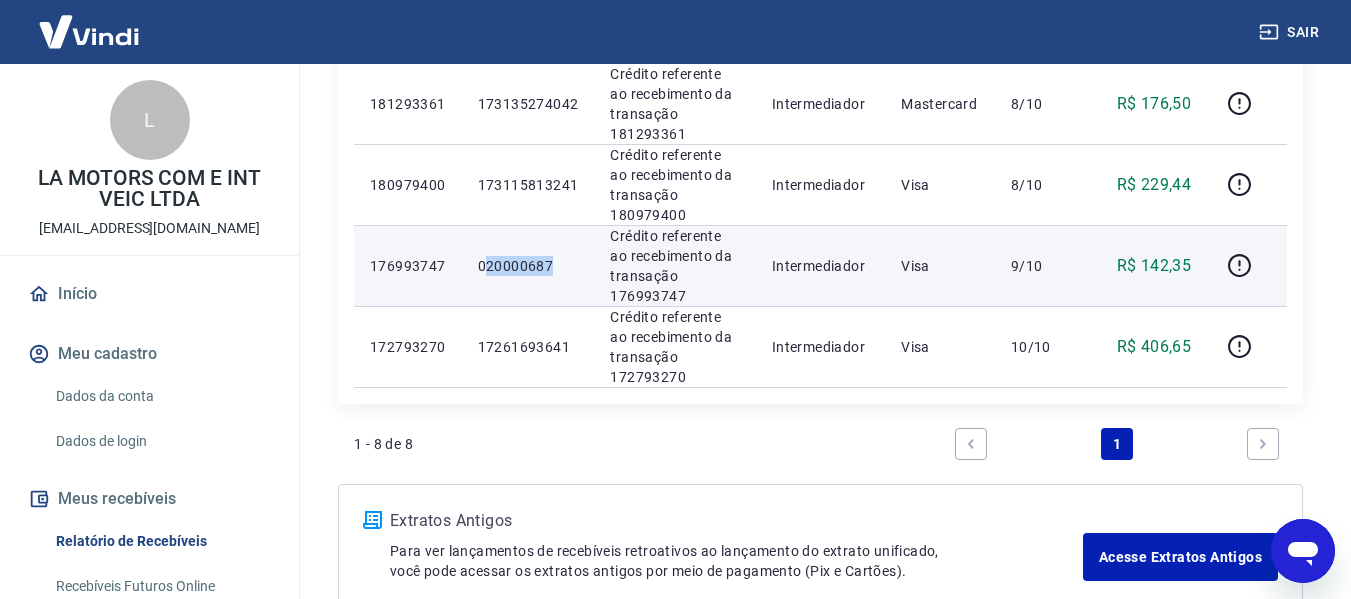drag, startPoint x: 566, startPoint y: 265, endPoint x: 499, endPoint y: 265, distance: 67 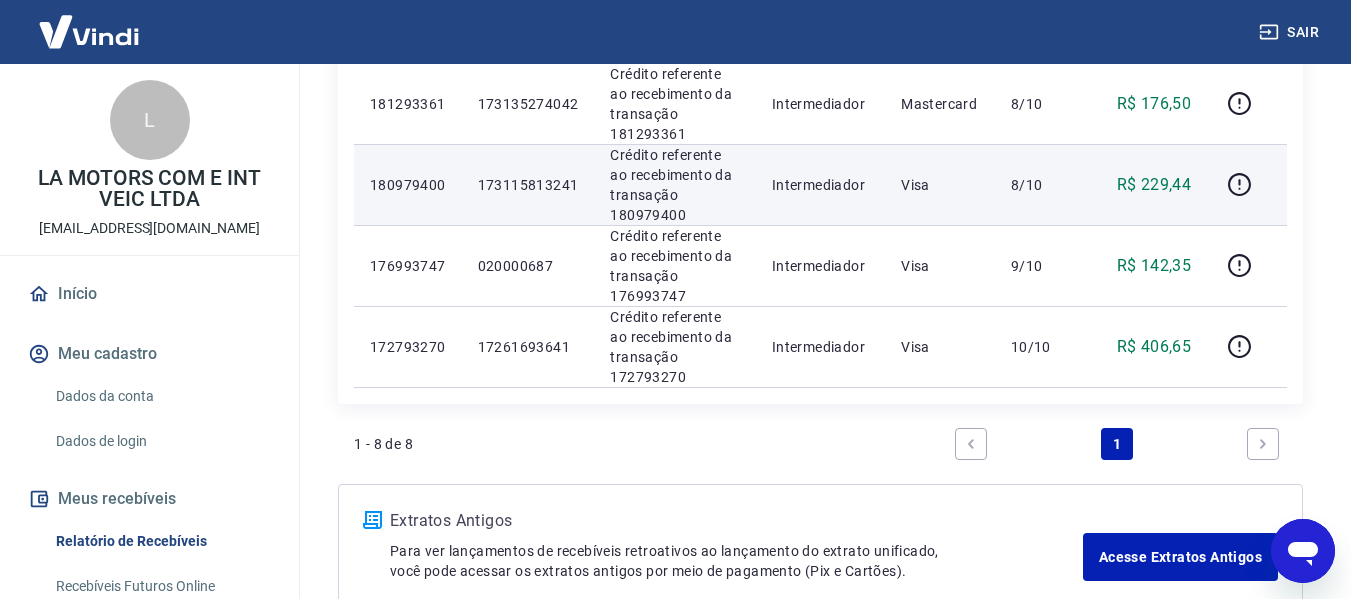 click on "173115813241" at bounding box center [528, 185] 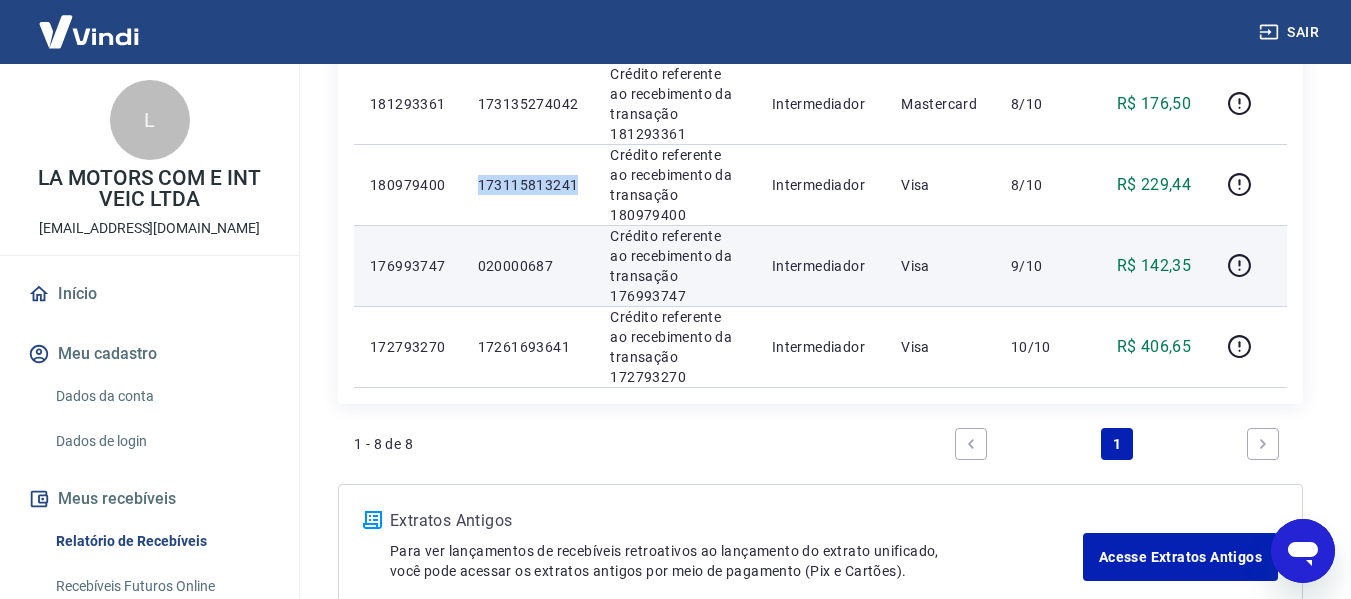 copy on "173115813241" 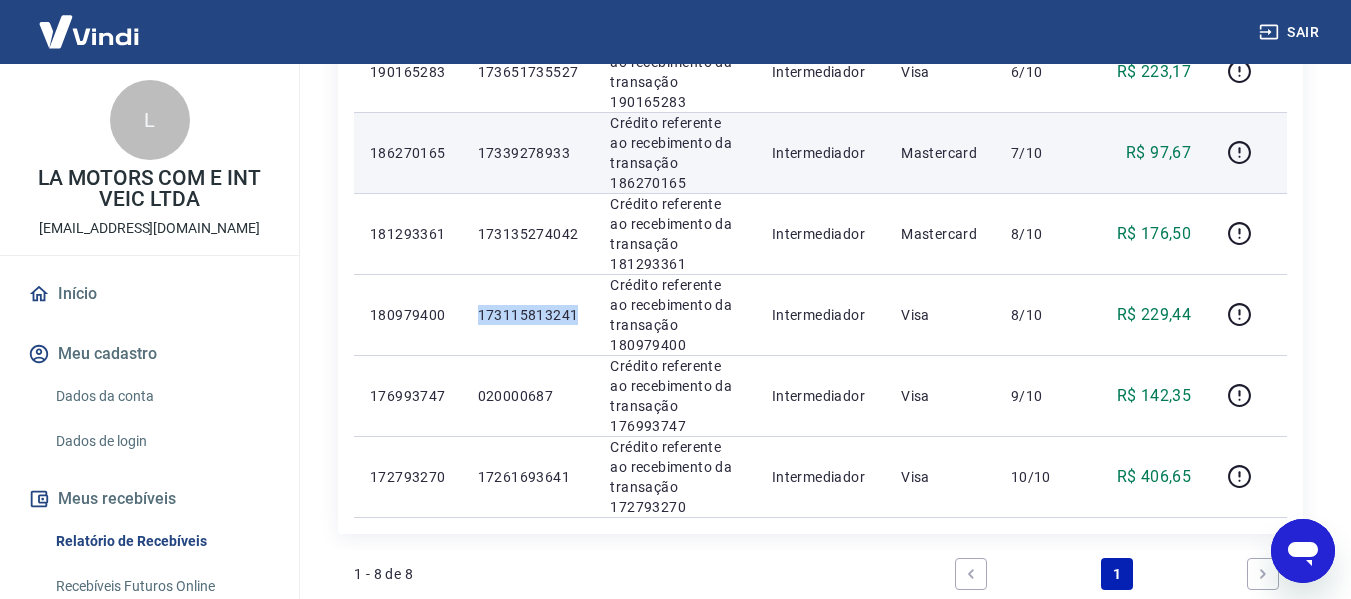 scroll, scrollTop: 400, scrollLeft: 0, axis: vertical 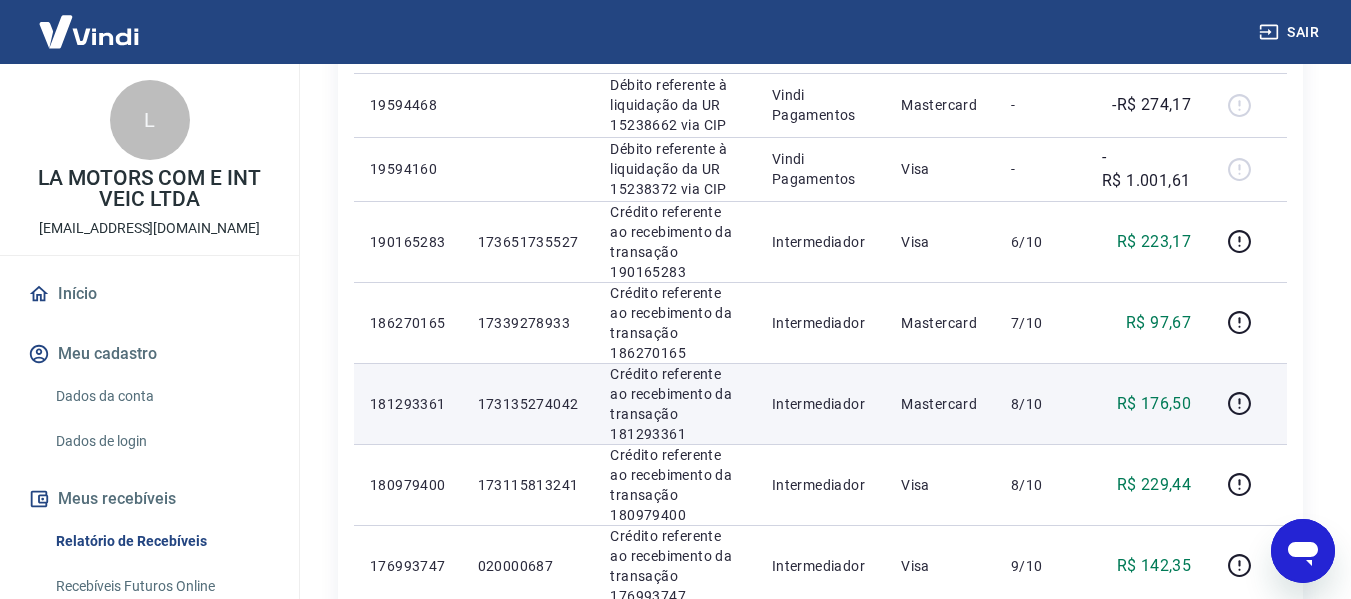 click on "173135274042" at bounding box center [528, 404] 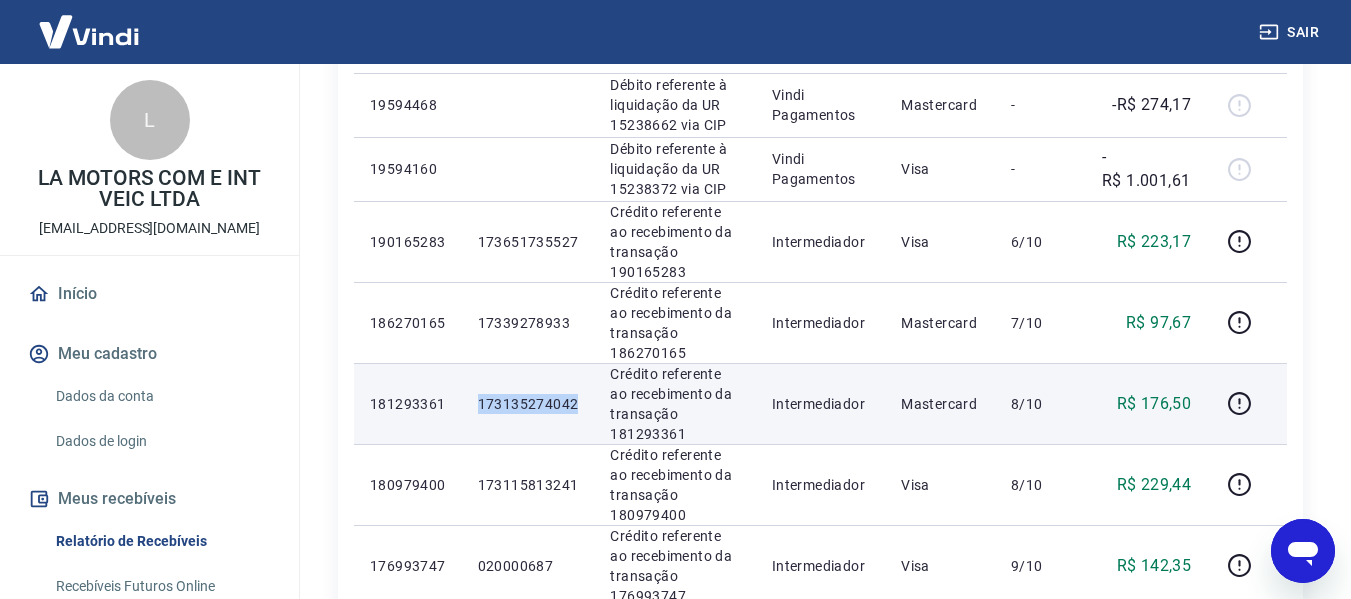 click on "173135274042" at bounding box center (528, 404) 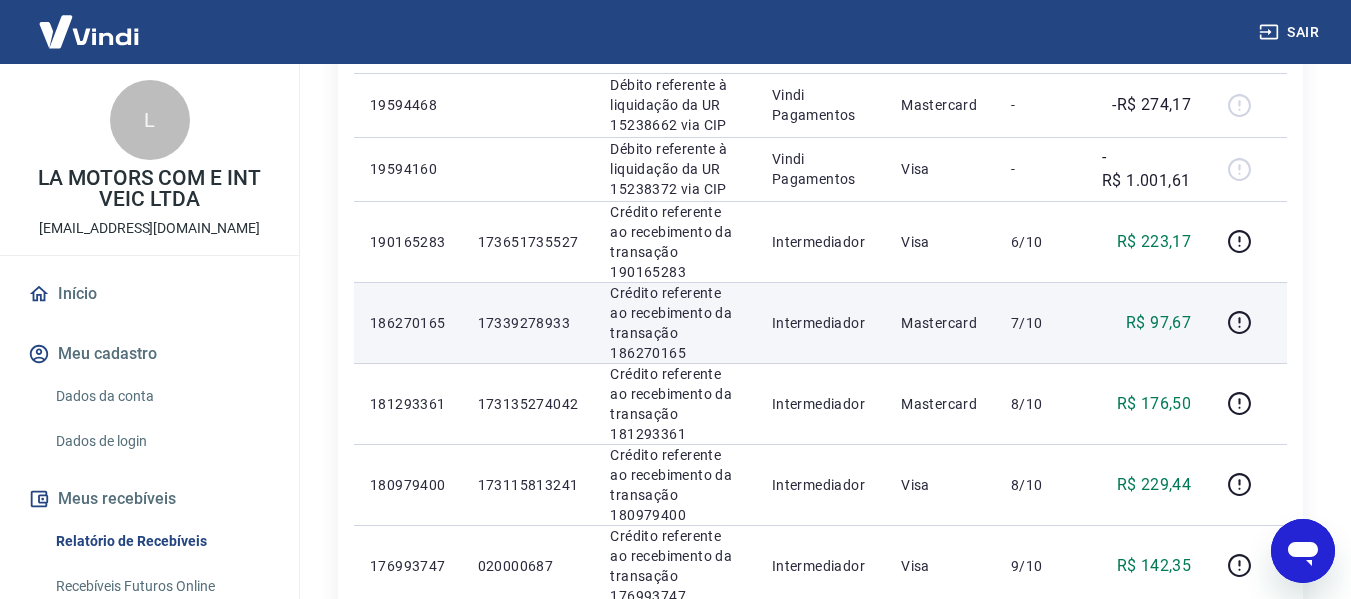 click on "17339278933" at bounding box center [528, 323] 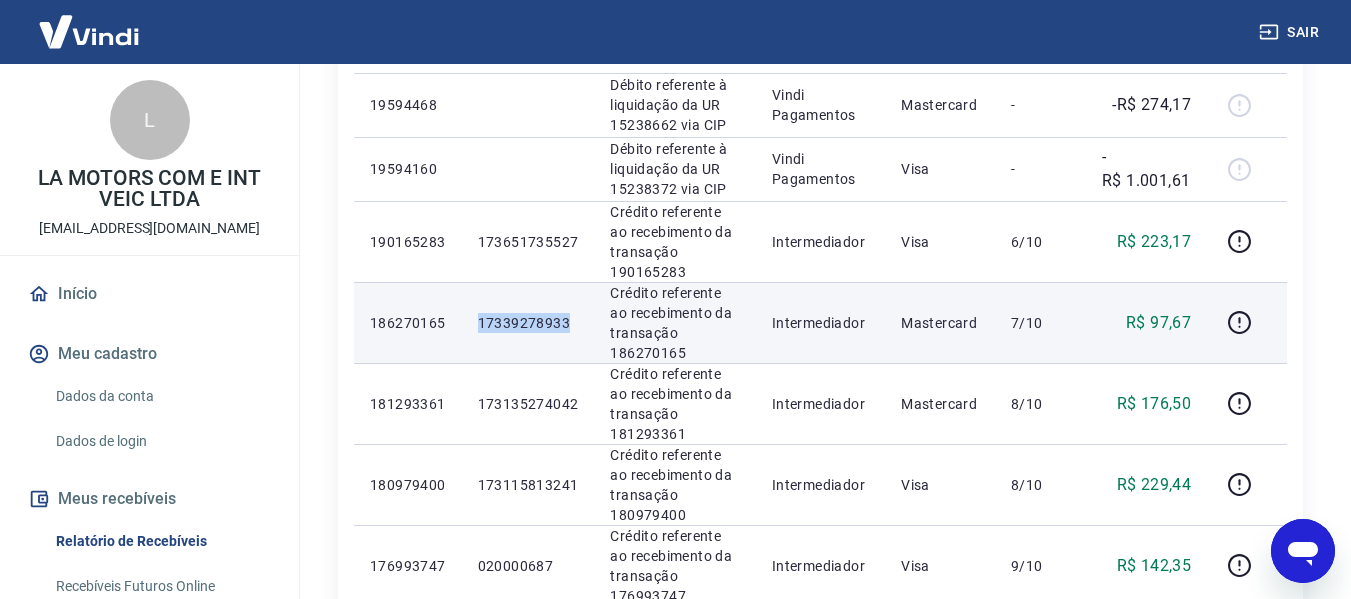 click on "17339278933" at bounding box center (528, 323) 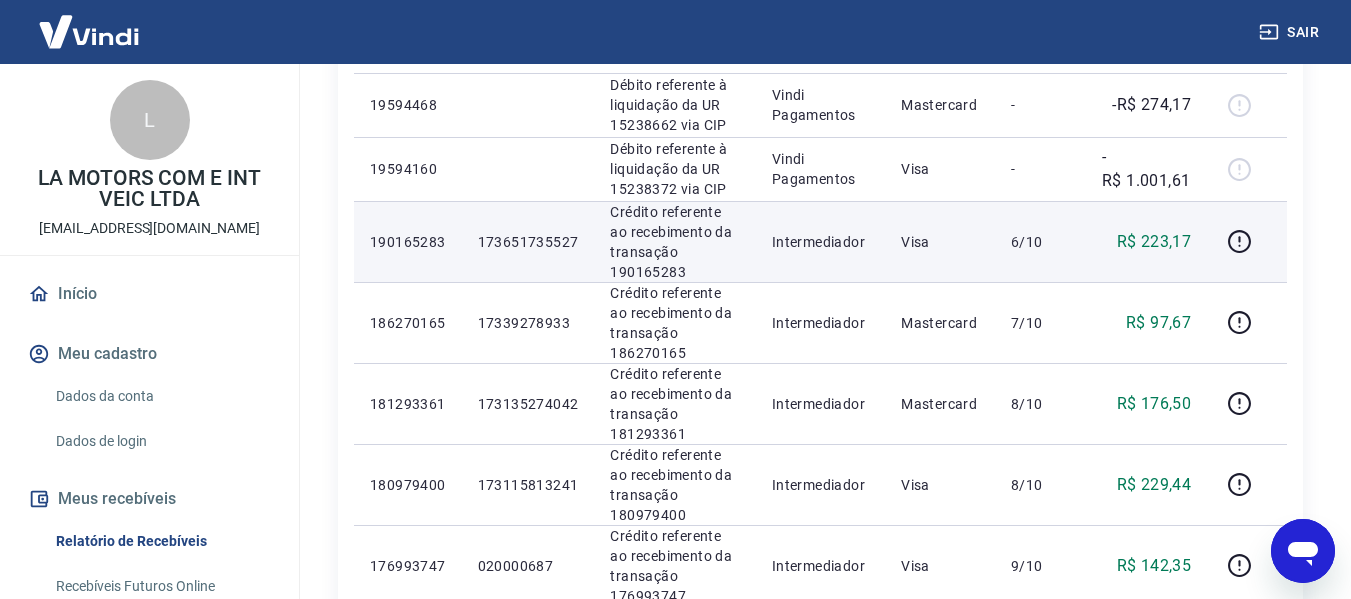 click on "173651735527" at bounding box center (528, 242) 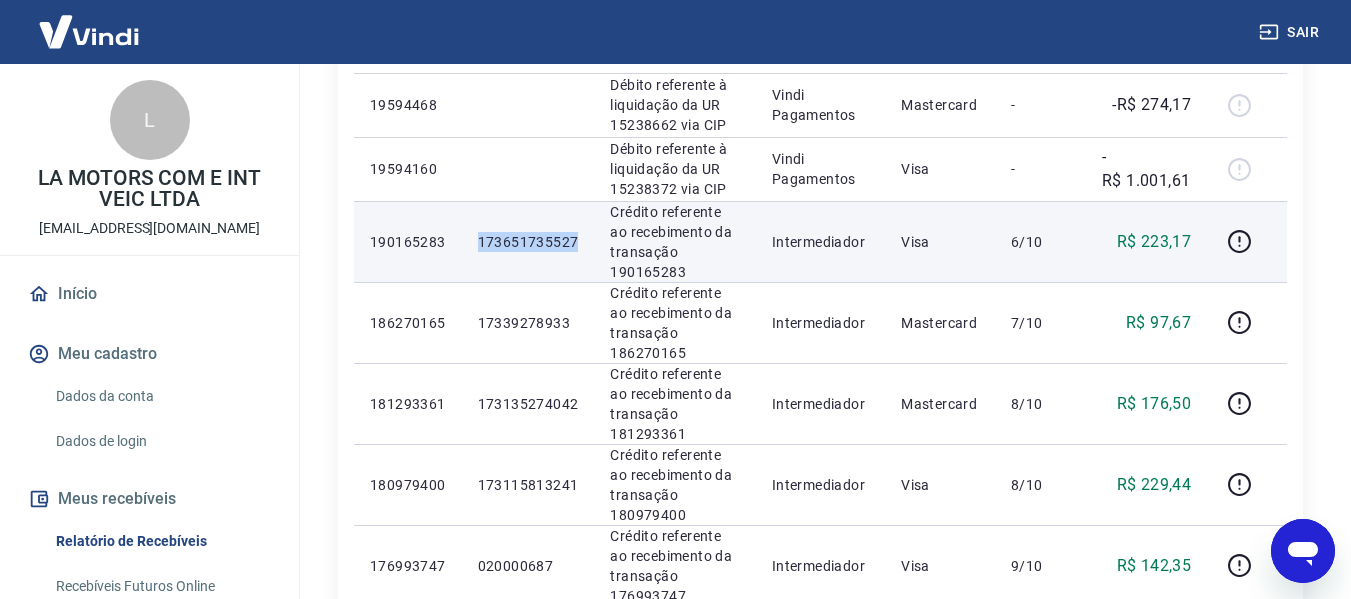 click on "173651735527" at bounding box center (528, 242) 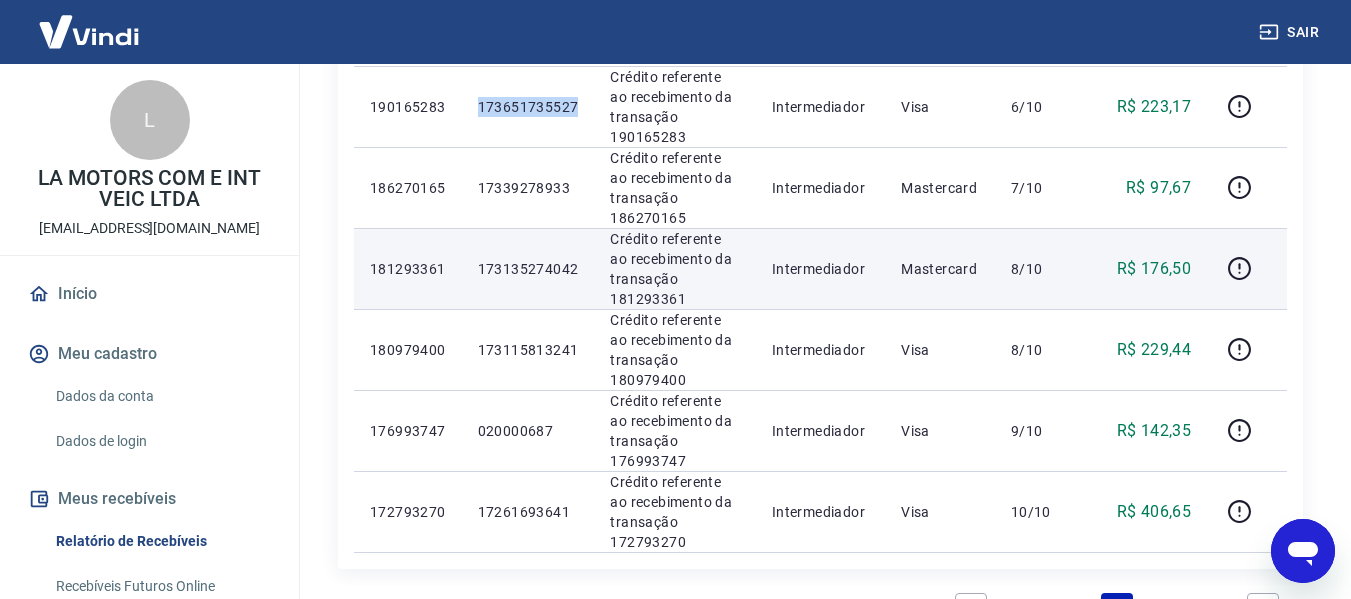 scroll, scrollTop: 500, scrollLeft: 0, axis: vertical 